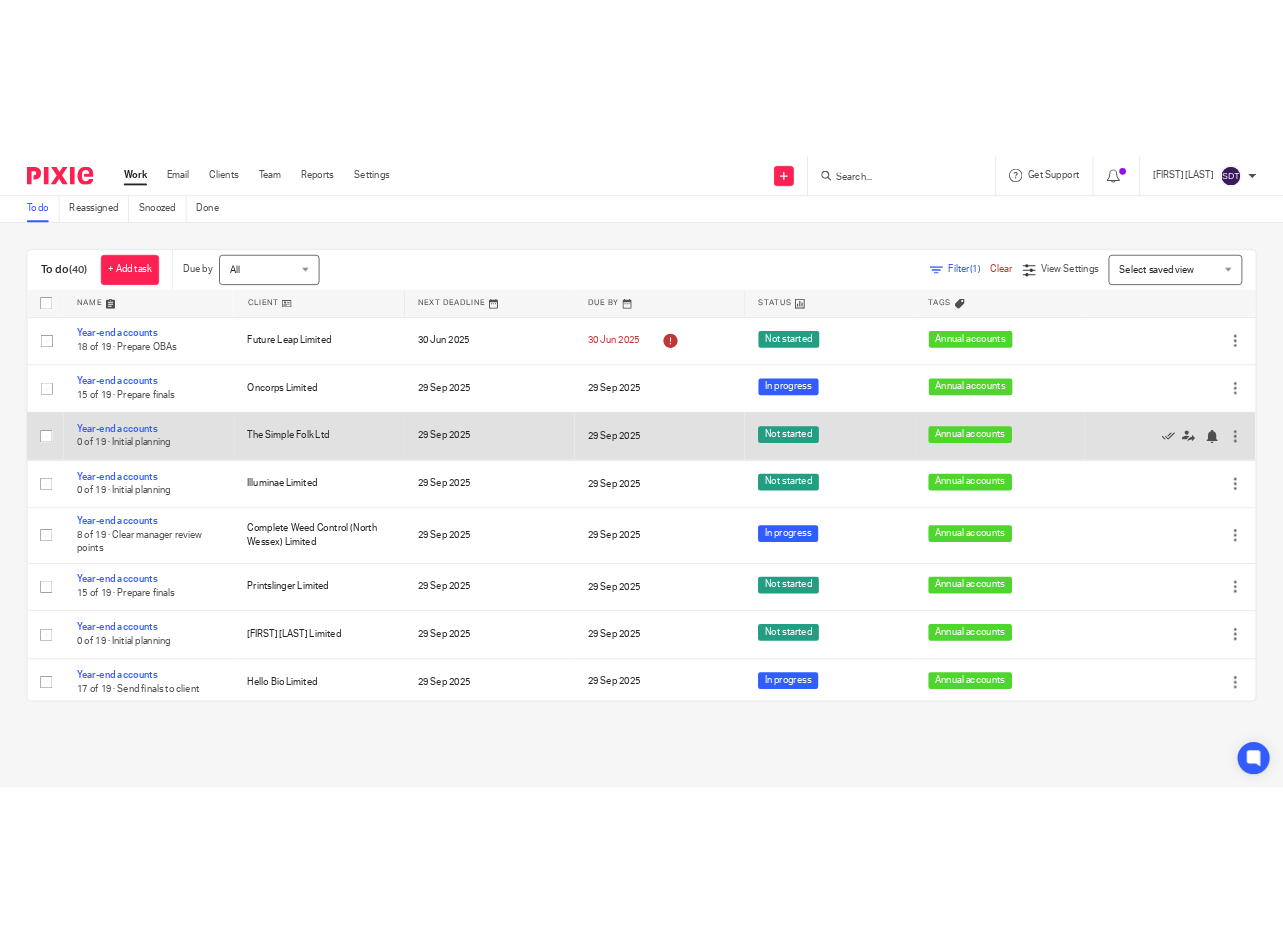 scroll, scrollTop: 0, scrollLeft: 0, axis: both 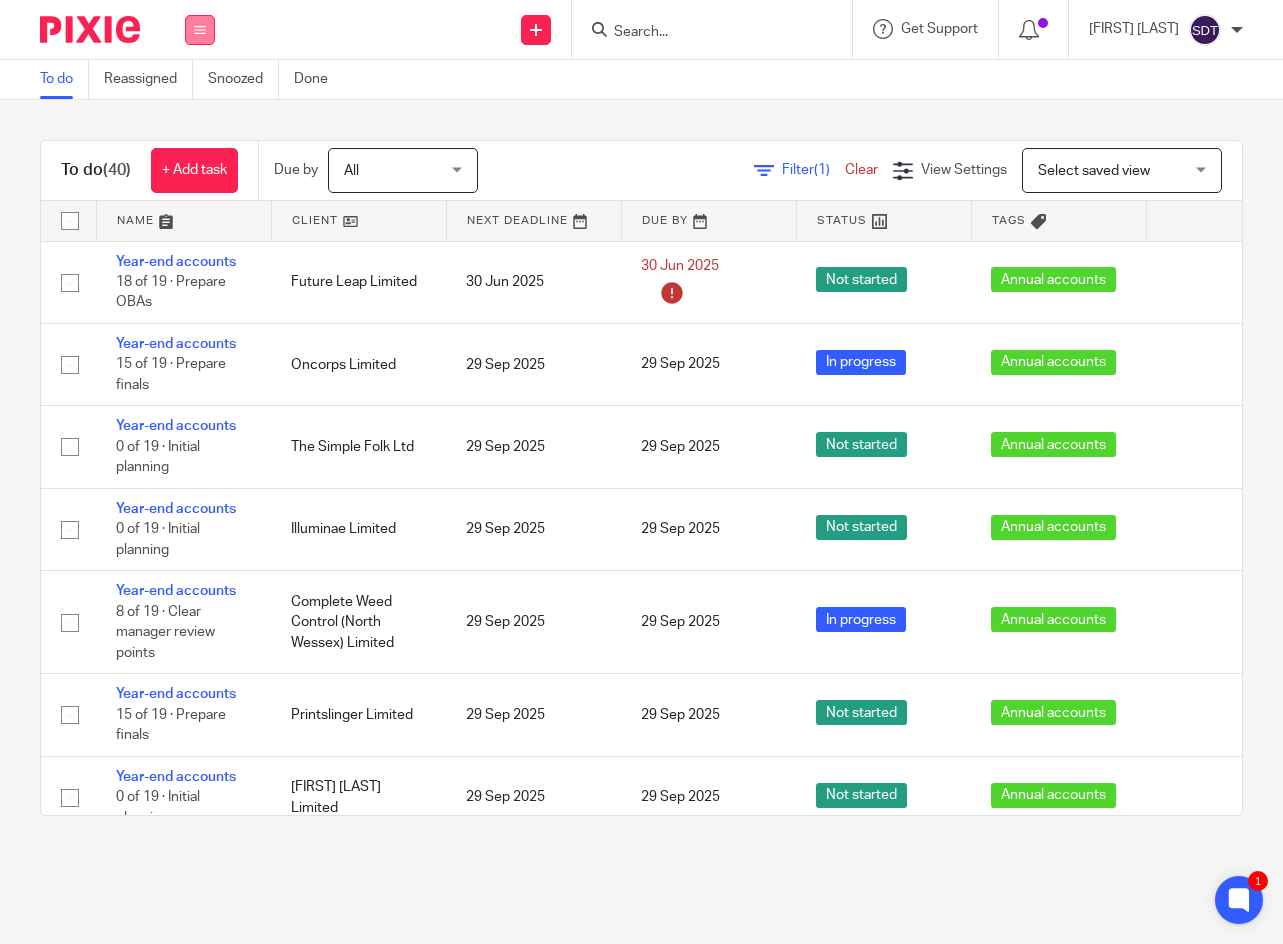 click at bounding box center [200, 30] 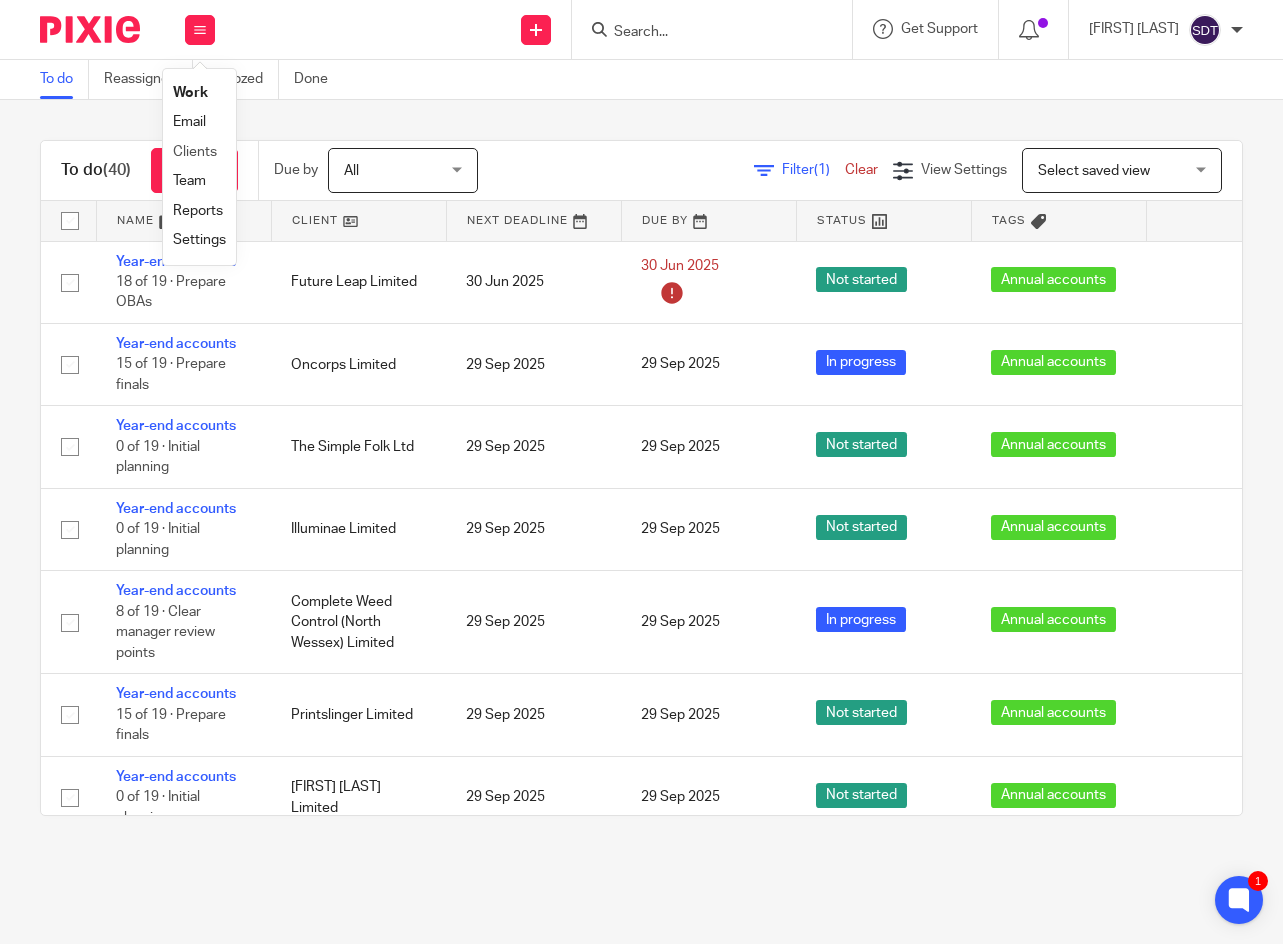 click on "Clients" at bounding box center [199, 152] 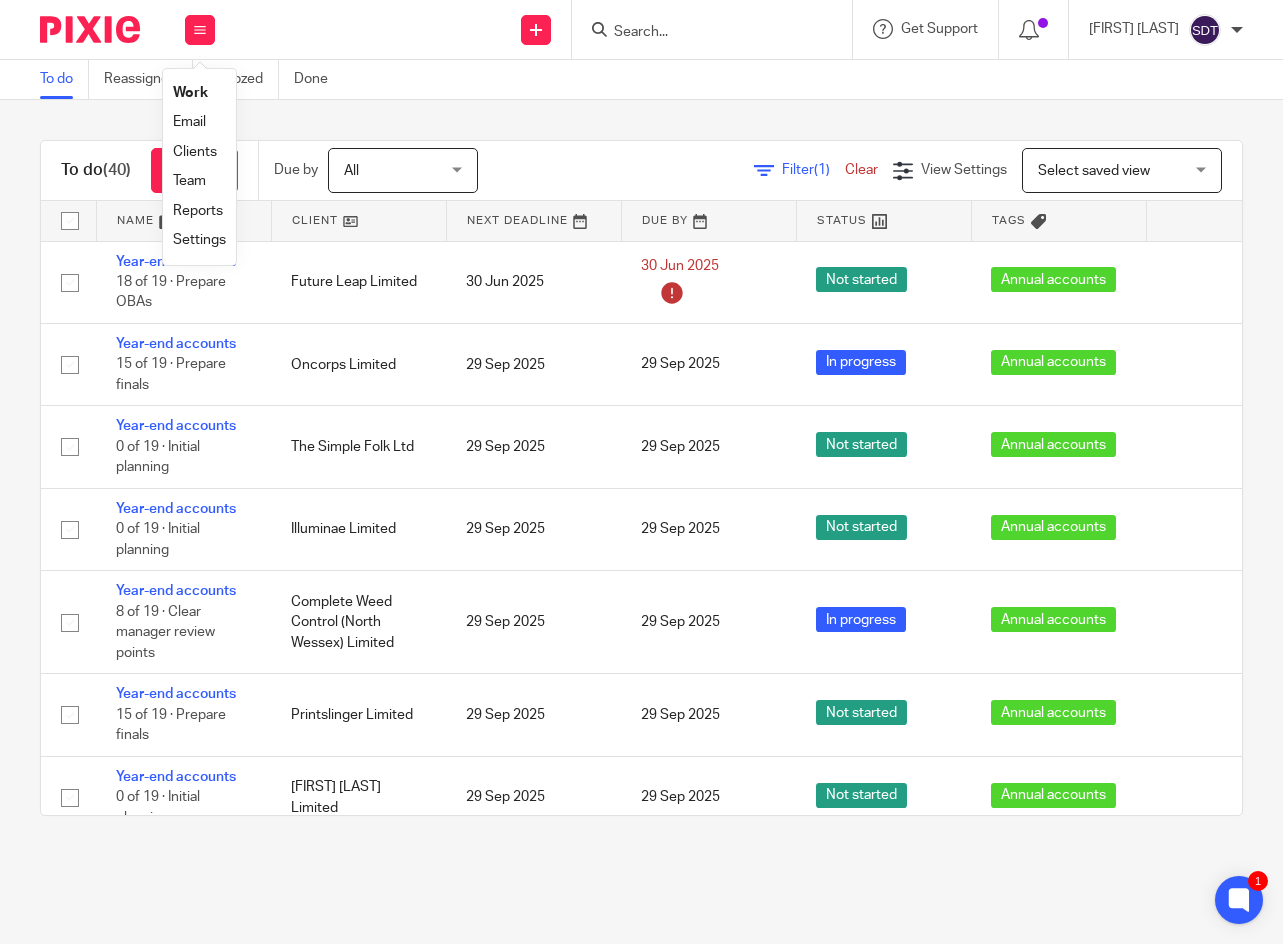 click on "Clients" at bounding box center [195, 152] 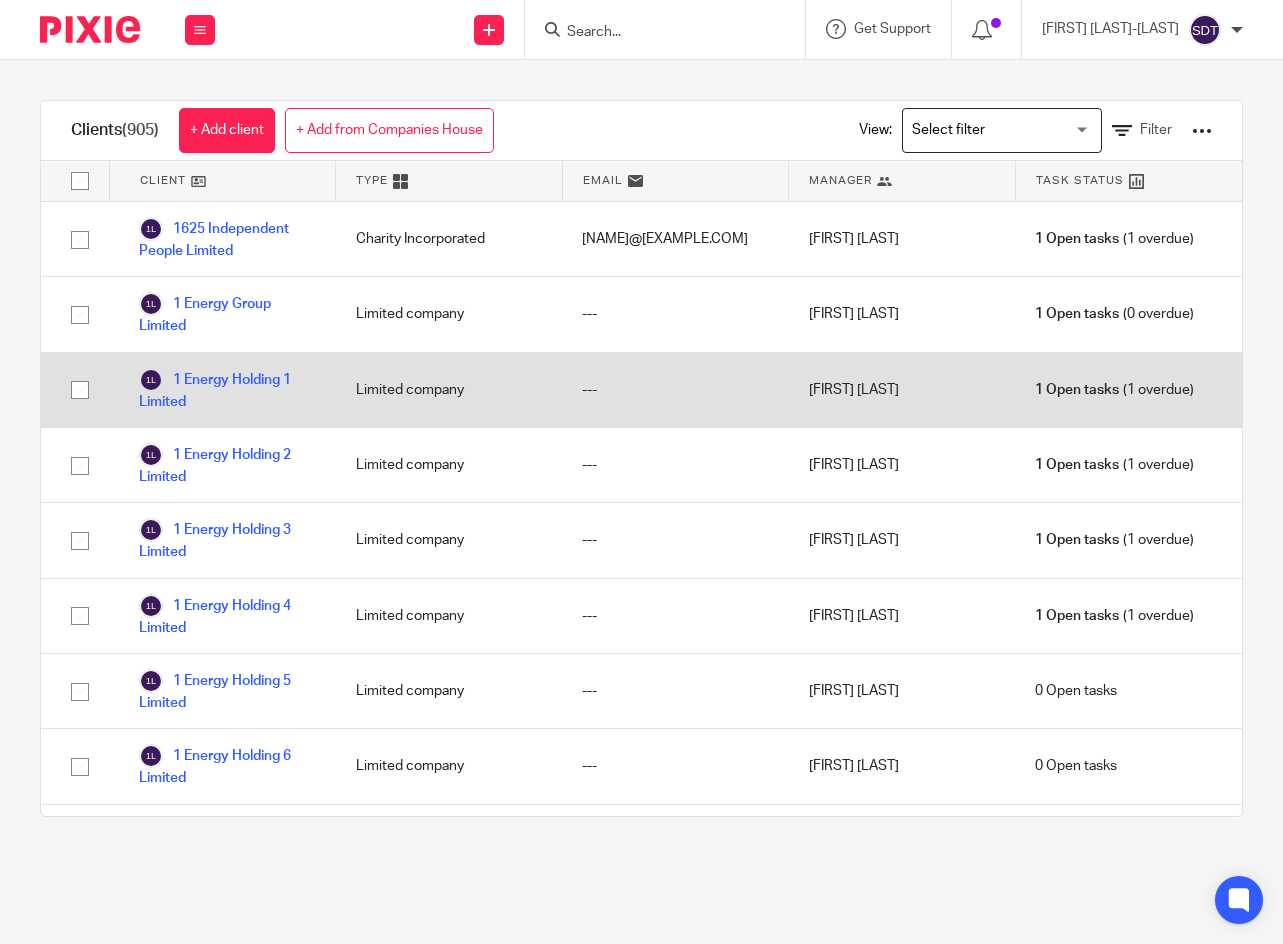 scroll, scrollTop: 0, scrollLeft: 0, axis: both 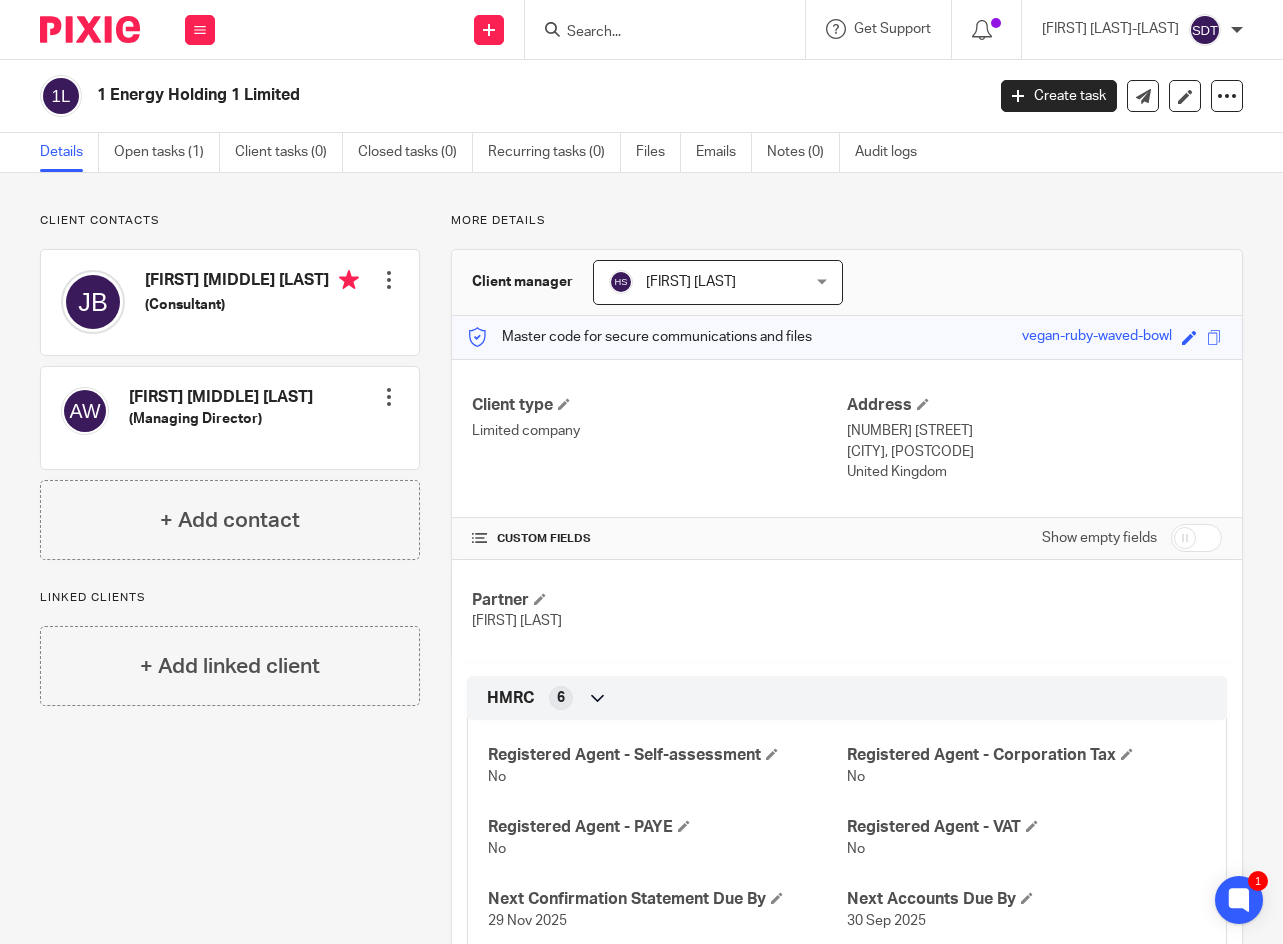 click on "[FIRST] [LAST]
[FIRST] [LAST]" at bounding box center [718, 282] 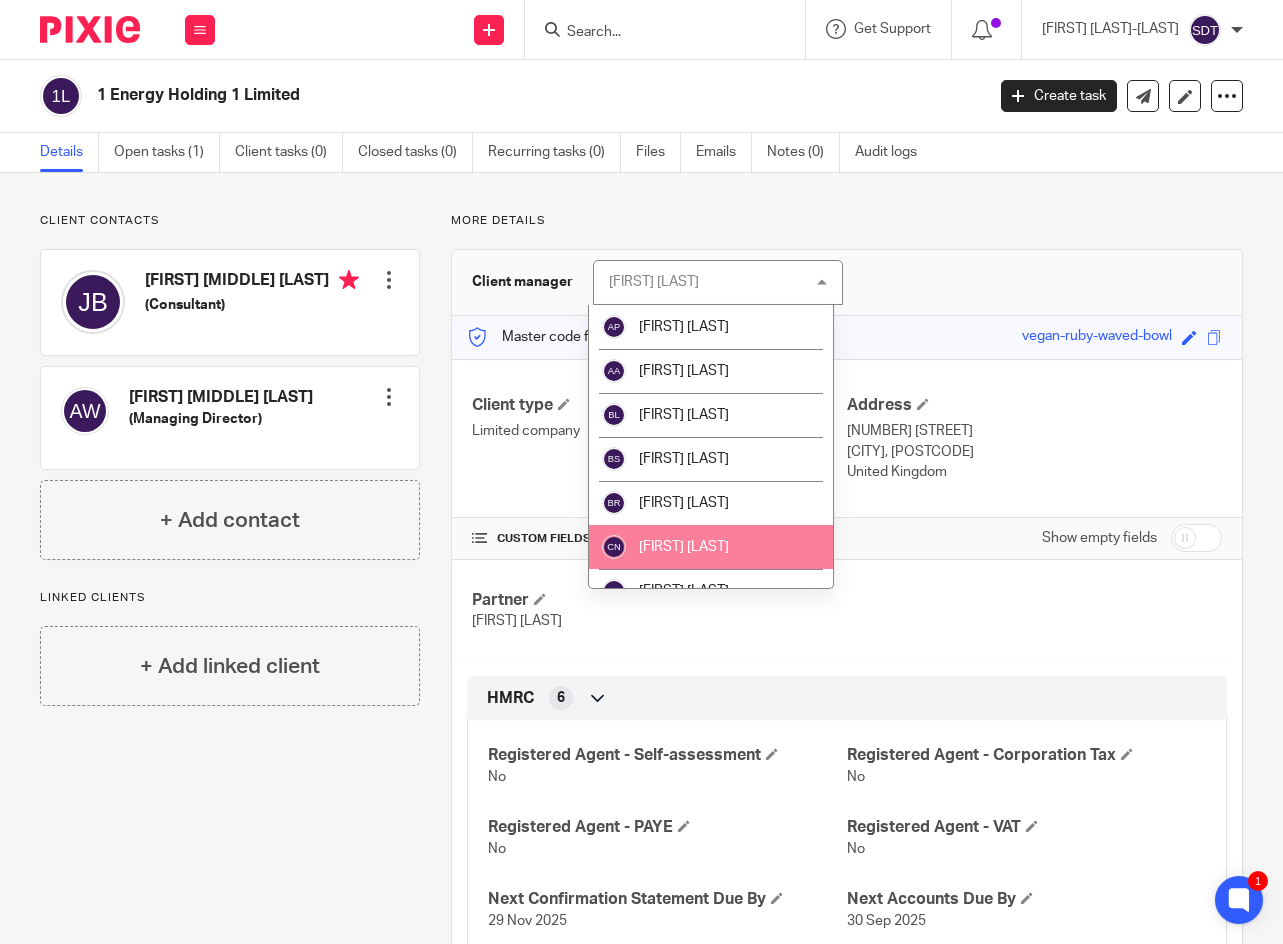 click on "[FIRST] [LAST]" at bounding box center (684, 547) 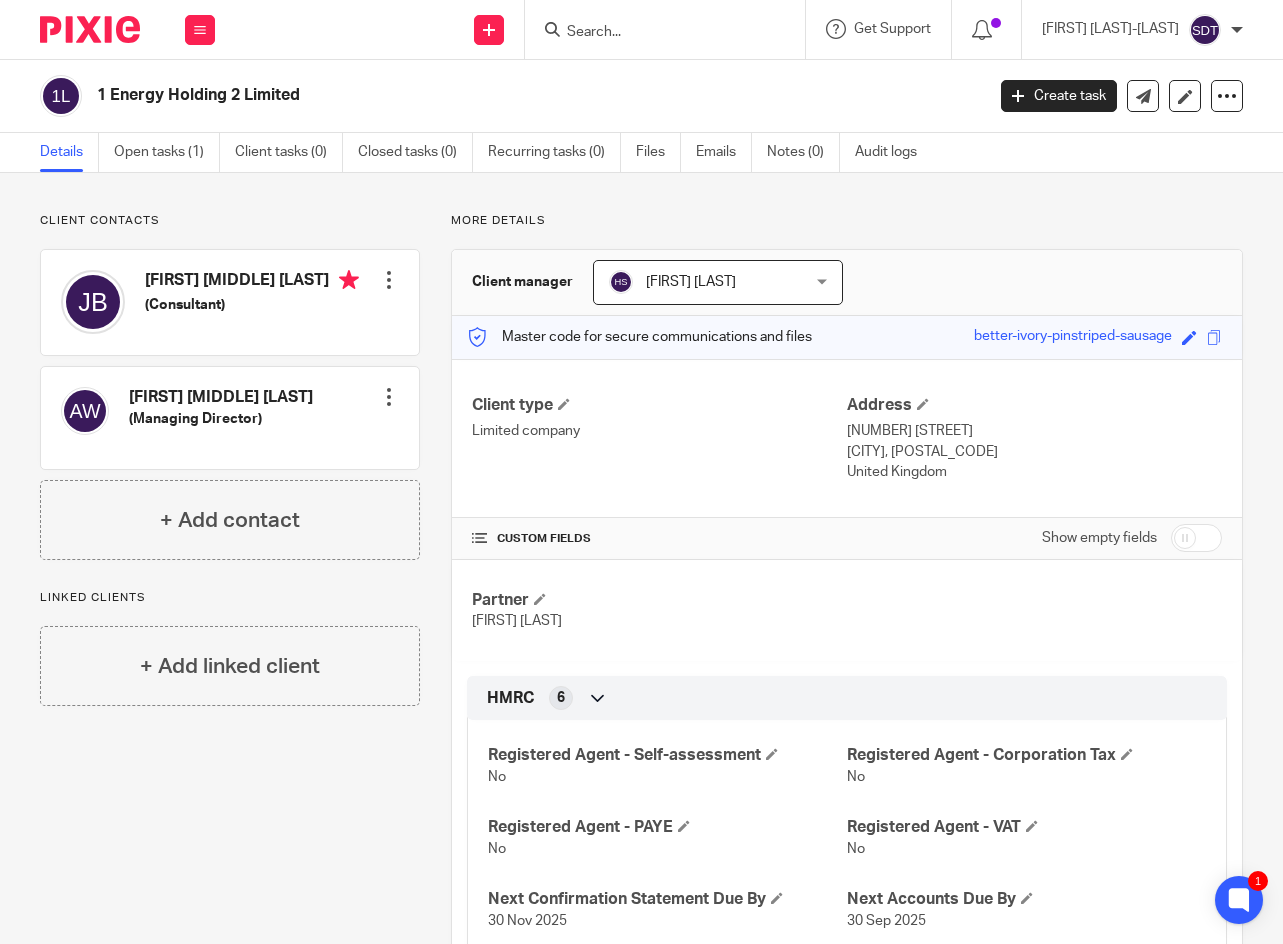 scroll, scrollTop: 0, scrollLeft: 0, axis: both 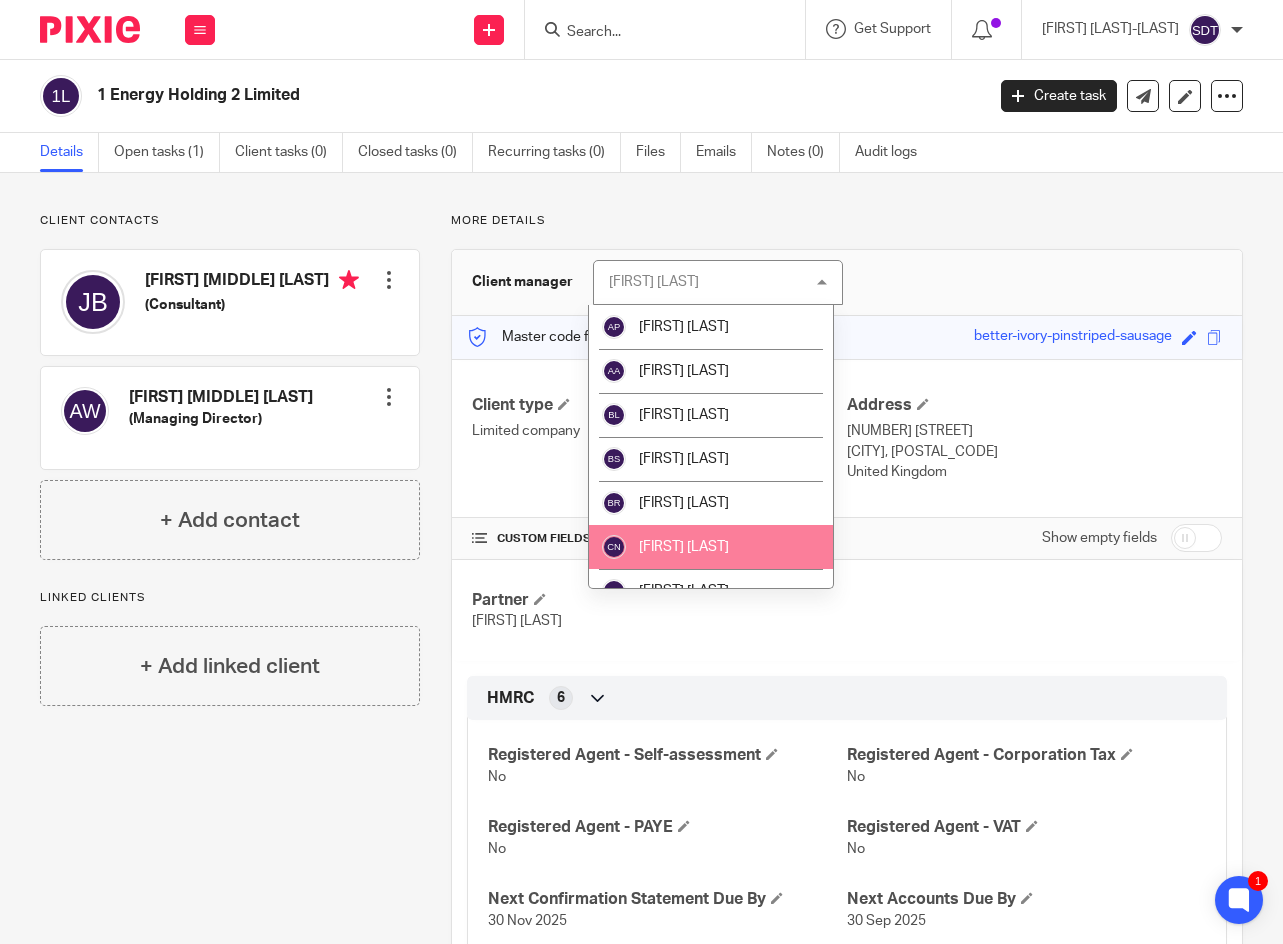 drag, startPoint x: 687, startPoint y: 544, endPoint x: 682, endPoint y: 531, distance: 13.928389 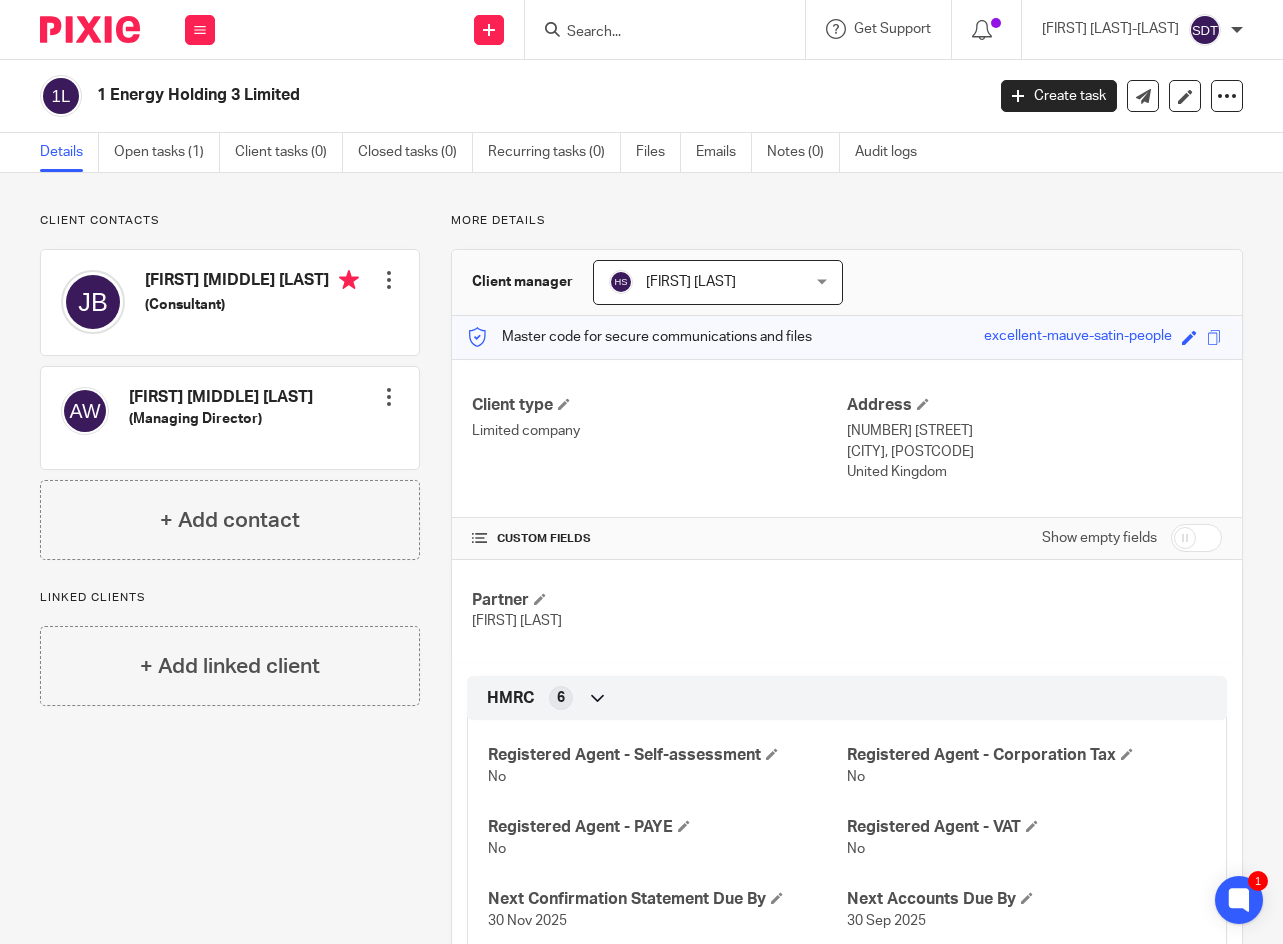 scroll, scrollTop: 0, scrollLeft: 0, axis: both 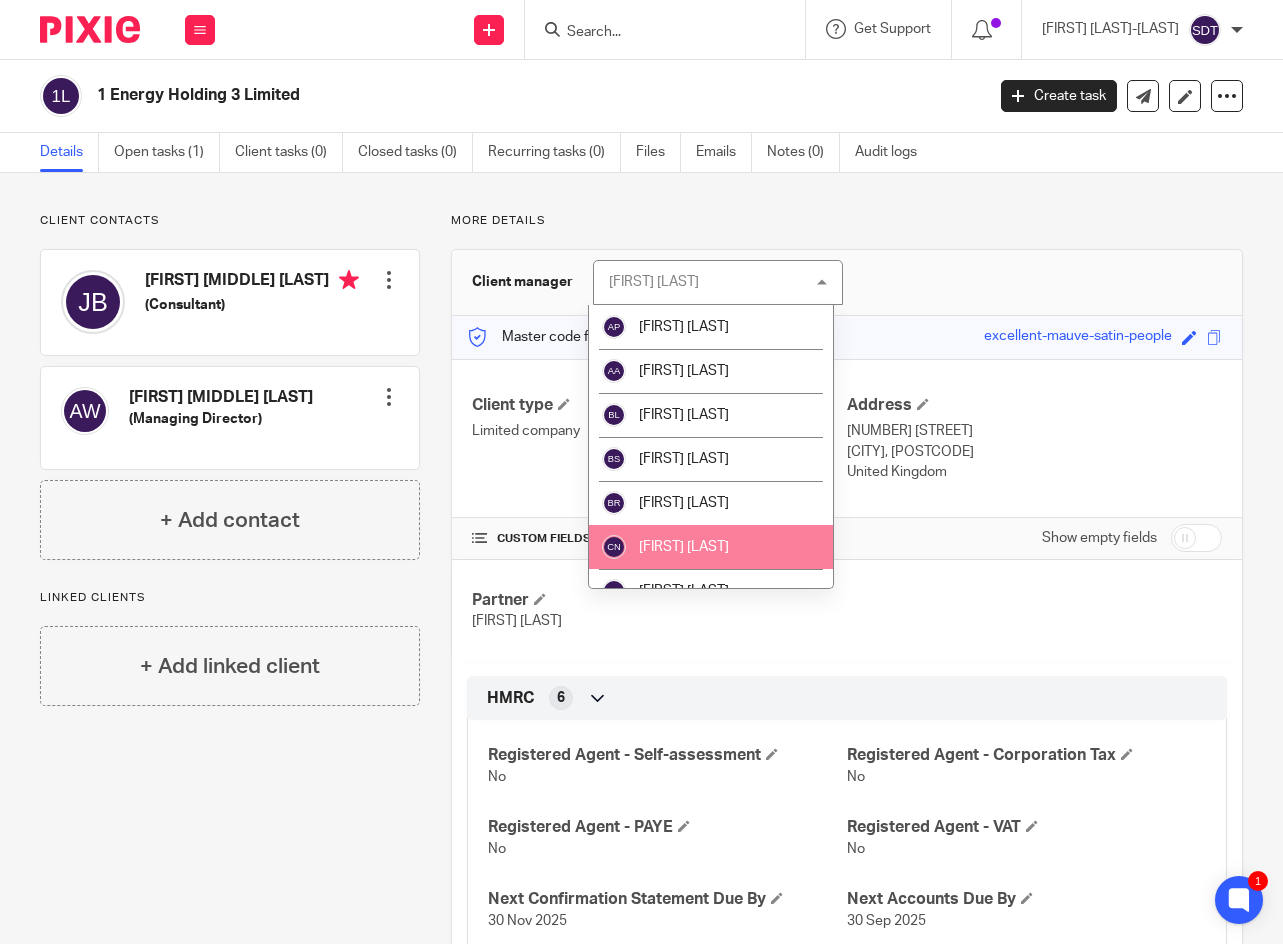 click on "[FIRST] [LAST]" at bounding box center [711, 547] 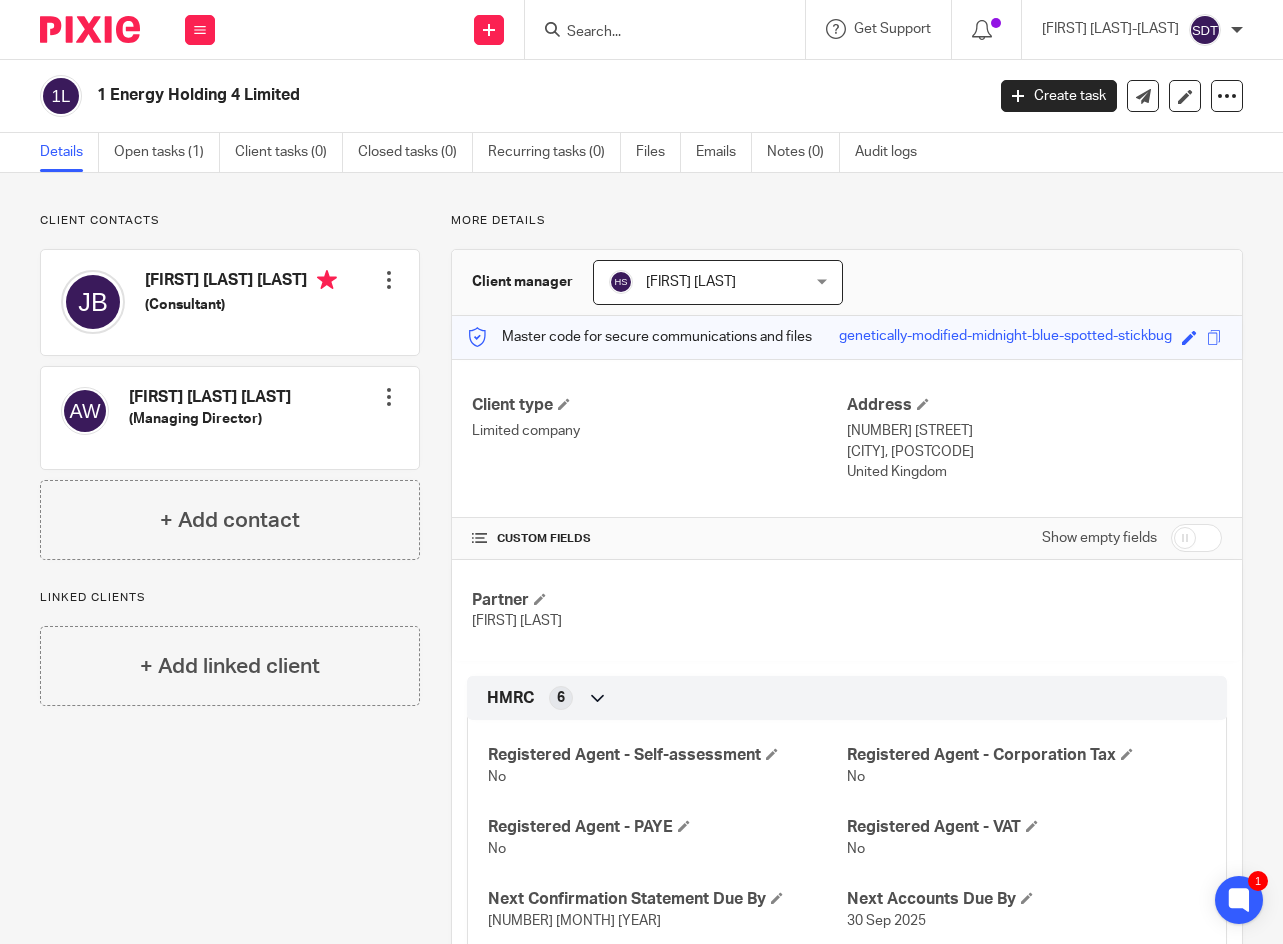 scroll, scrollTop: 0, scrollLeft: 0, axis: both 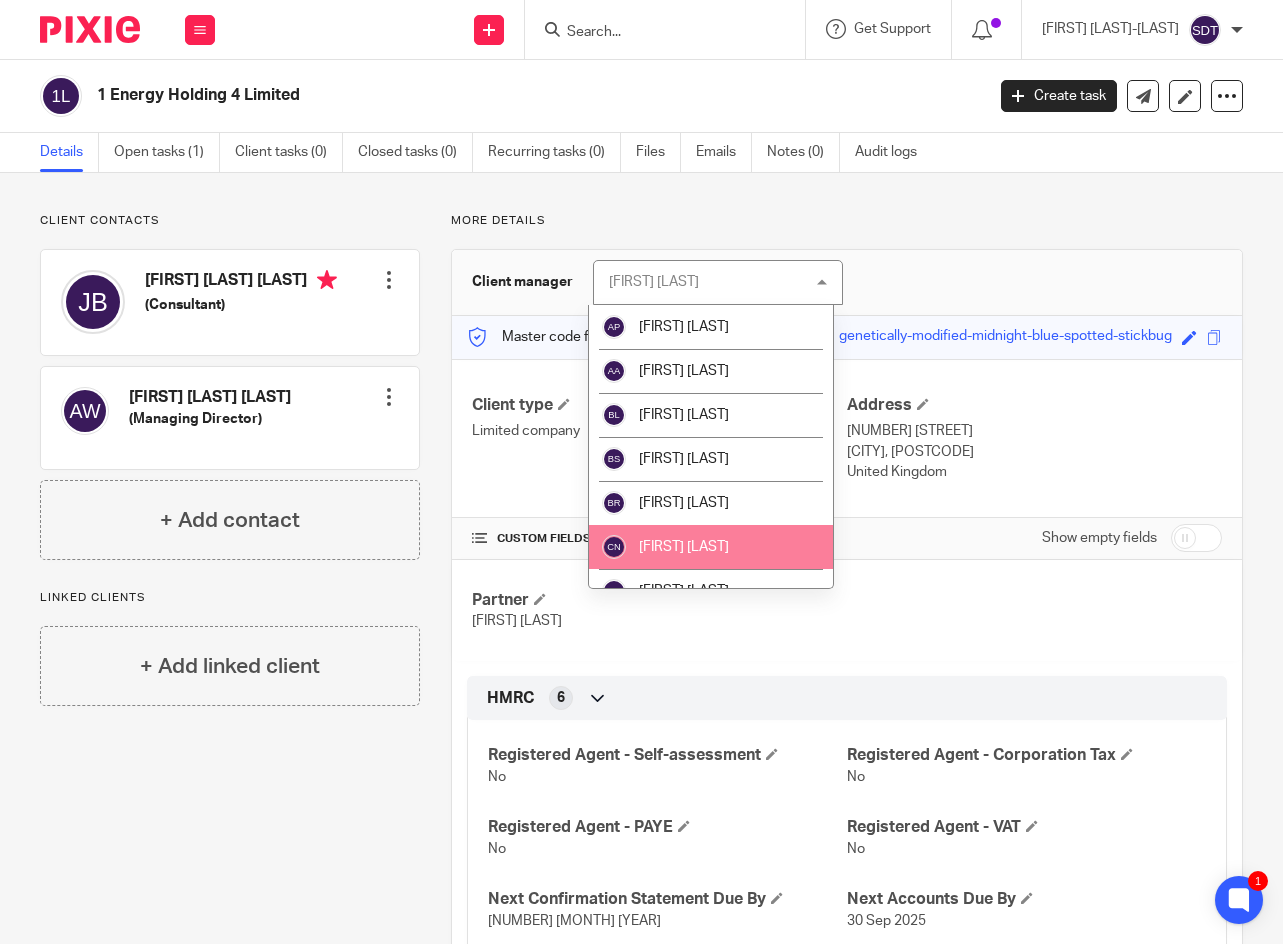 click on "[FIRST] [LAST]" at bounding box center (684, 547) 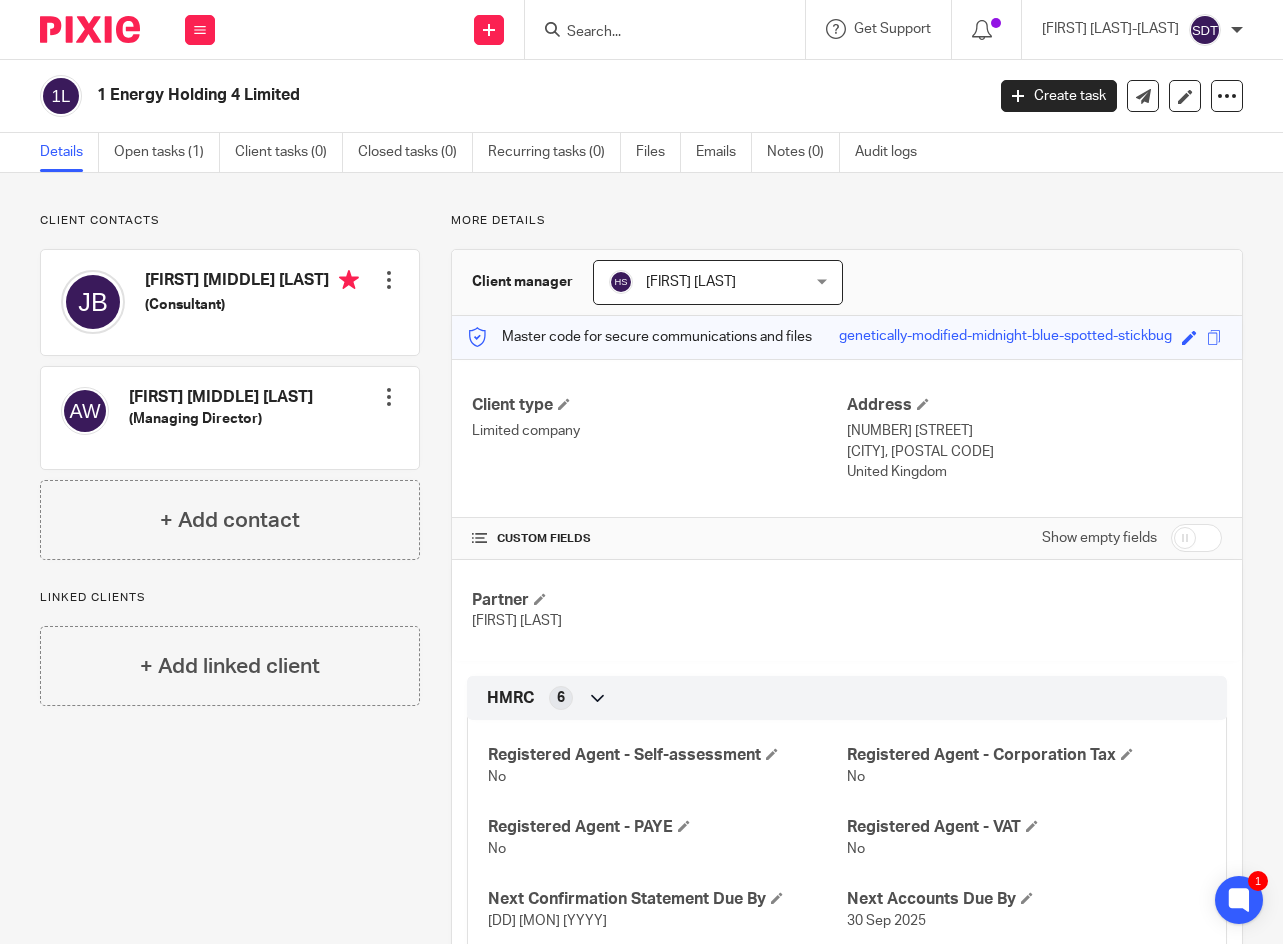 scroll, scrollTop: 0, scrollLeft: 0, axis: both 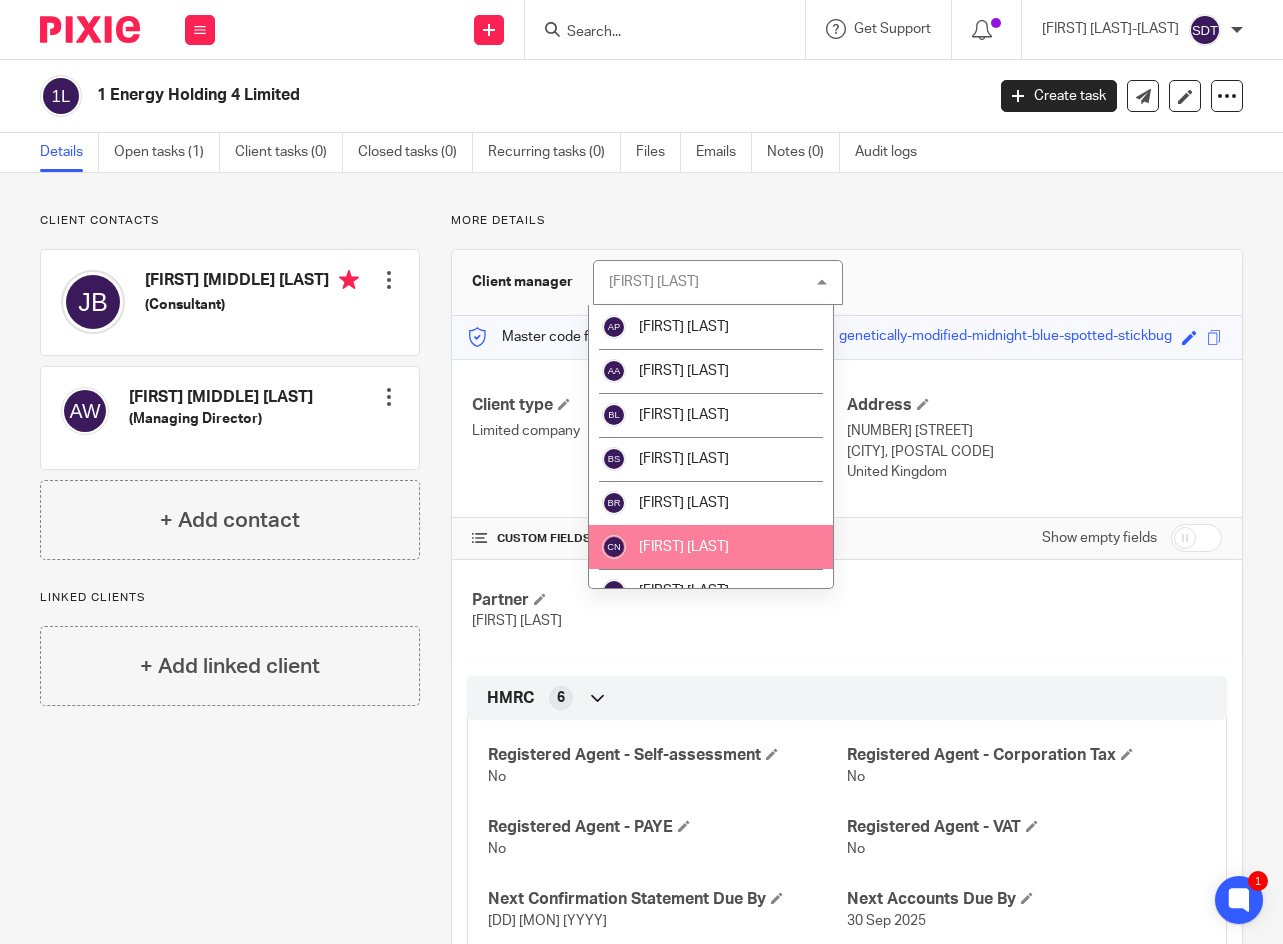 click on "[FIRST] [LAST]" at bounding box center (711, 547) 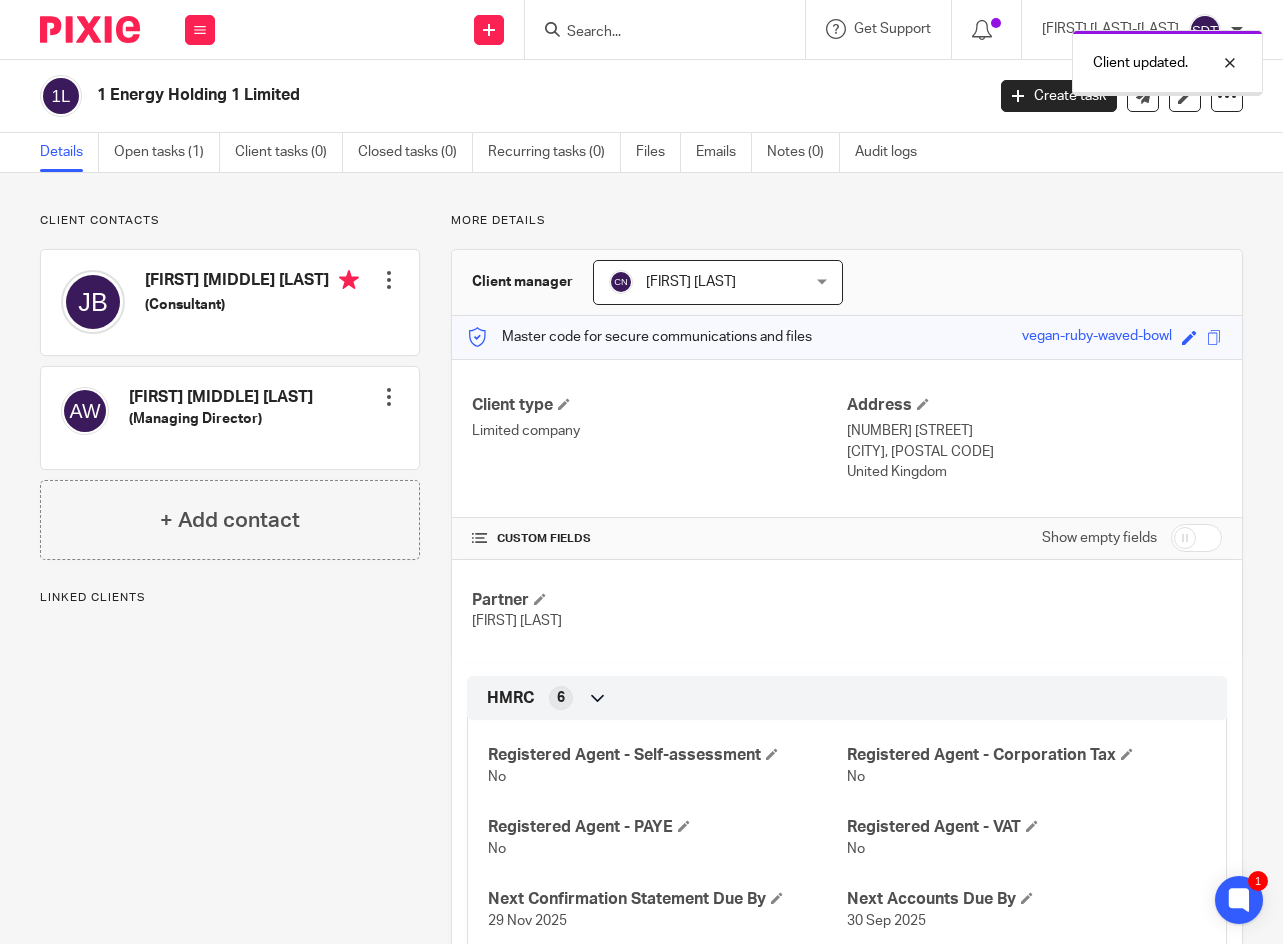 scroll, scrollTop: 0, scrollLeft: 0, axis: both 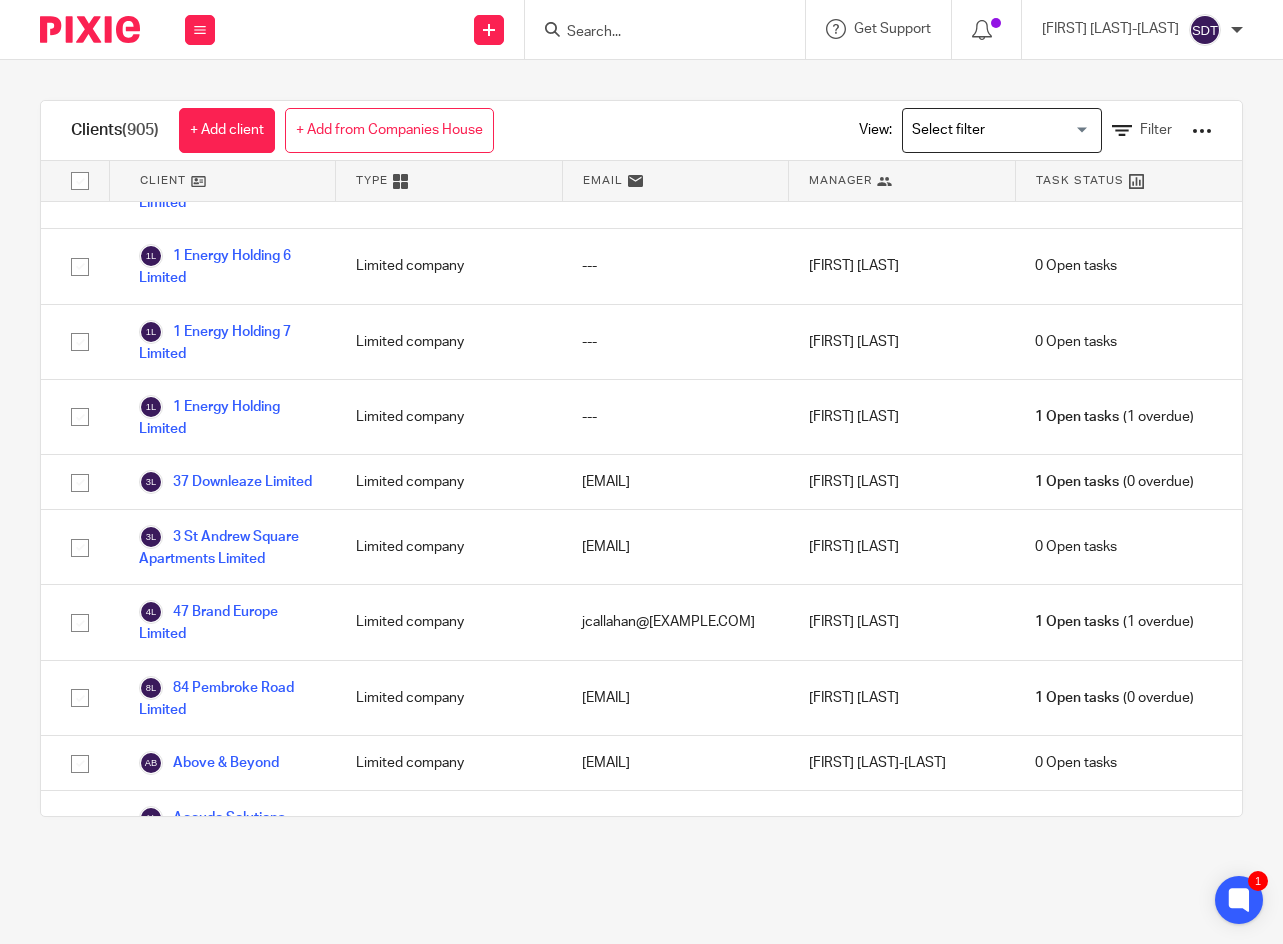 click on "Manager" at bounding box center (840, 180) 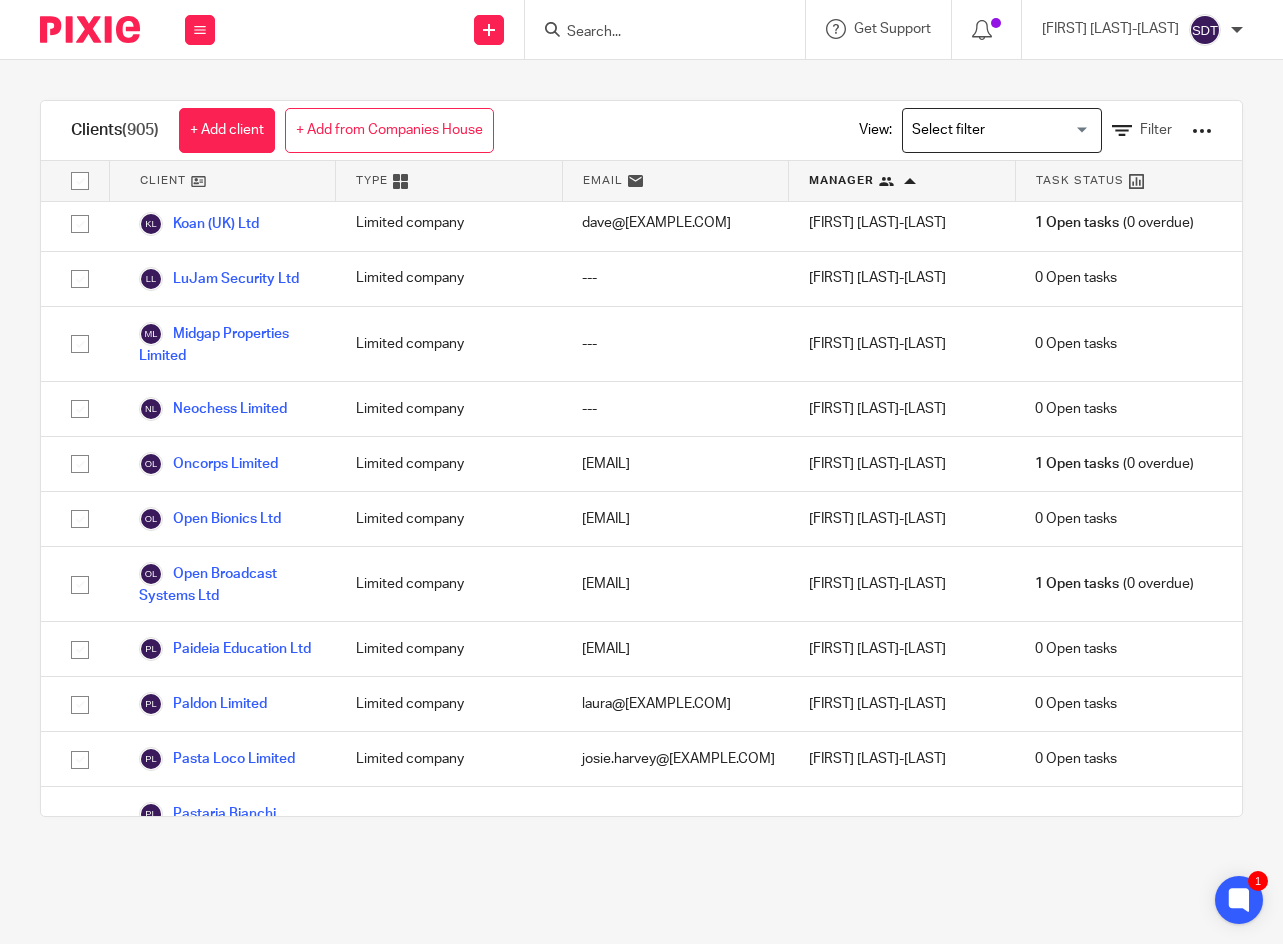 scroll, scrollTop: 42461, scrollLeft: 0, axis: vertical 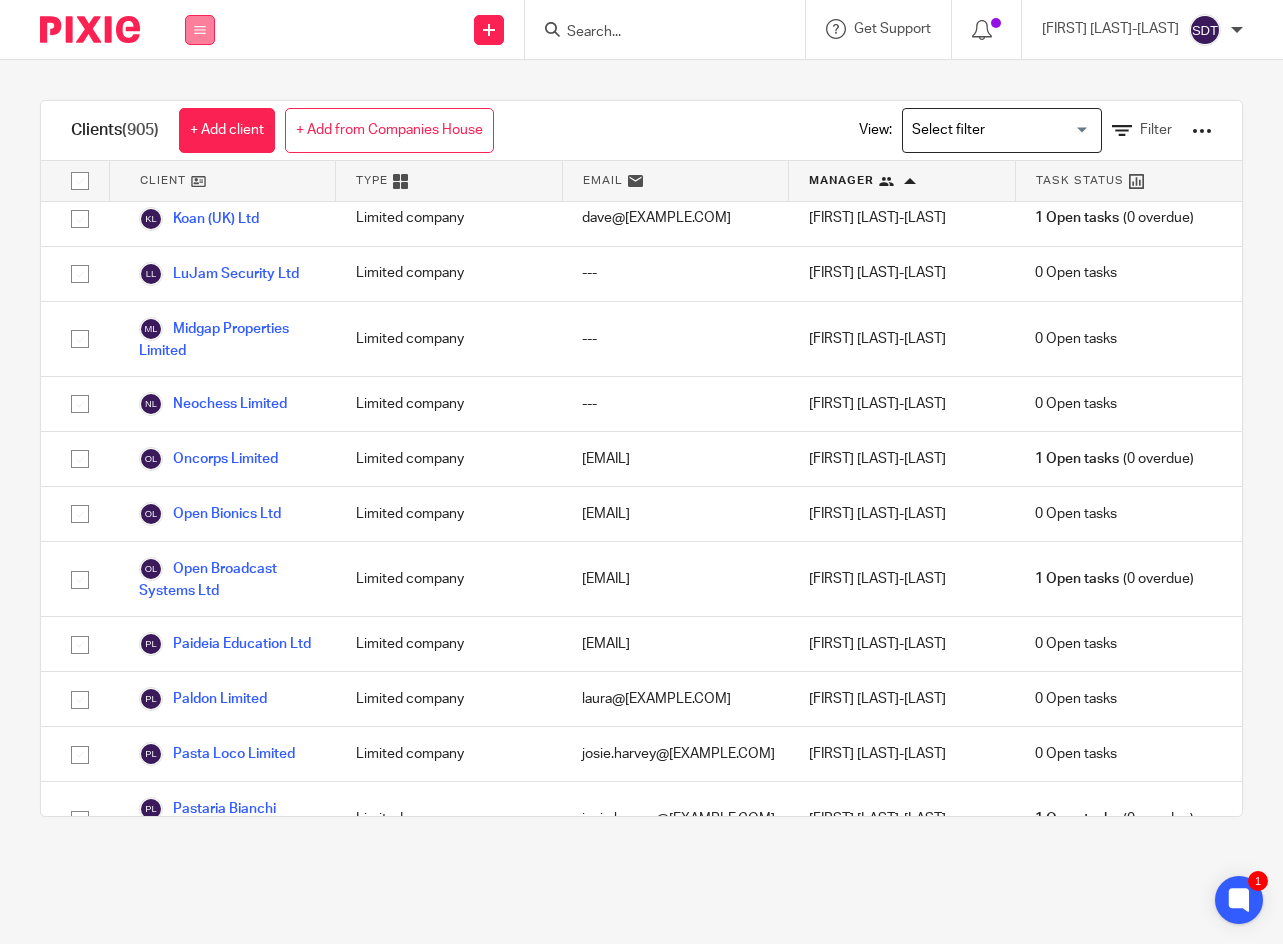 click at bounding box center (200, 30) 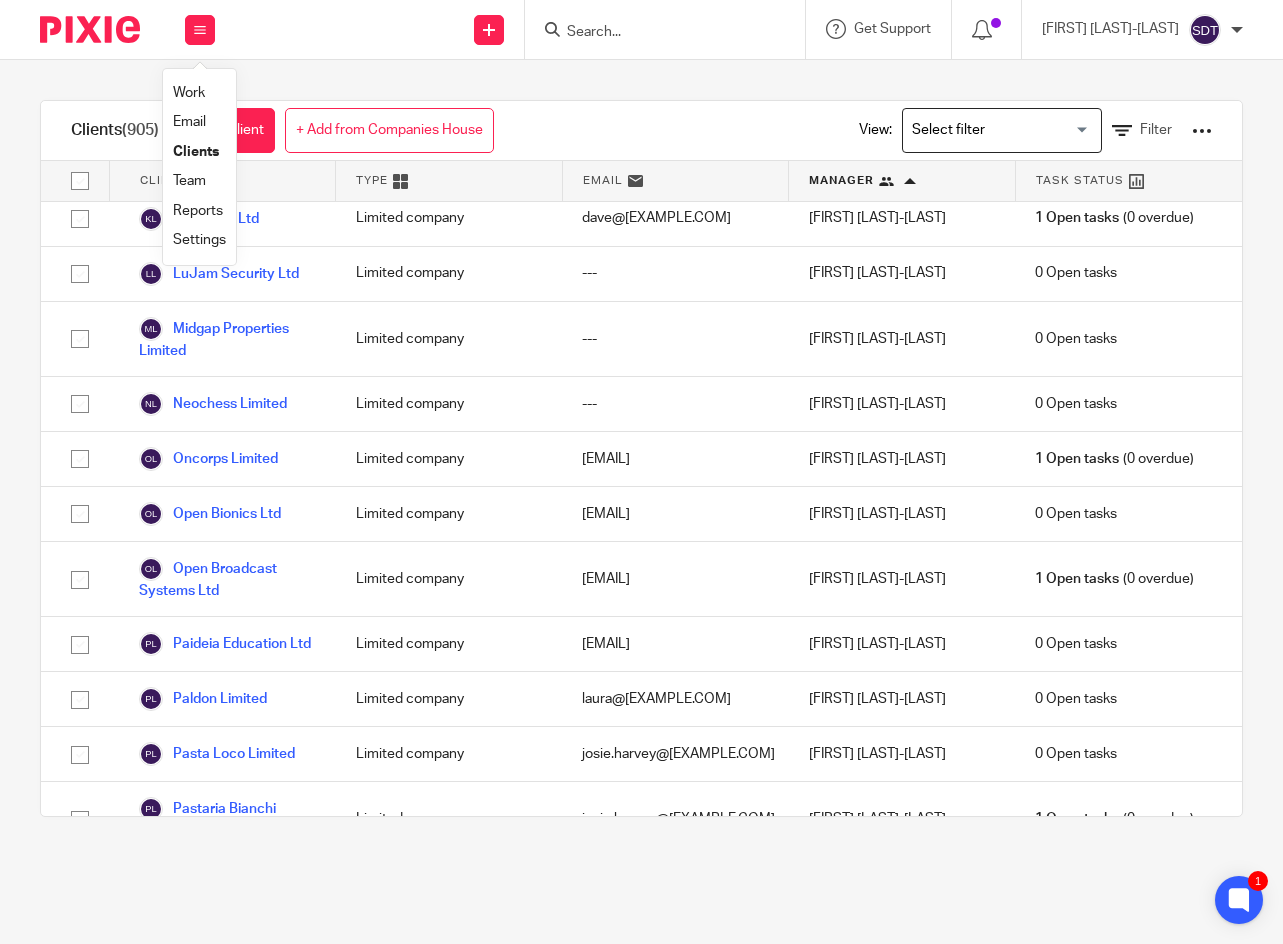 click on "Work" at bounding box center (189, 93) 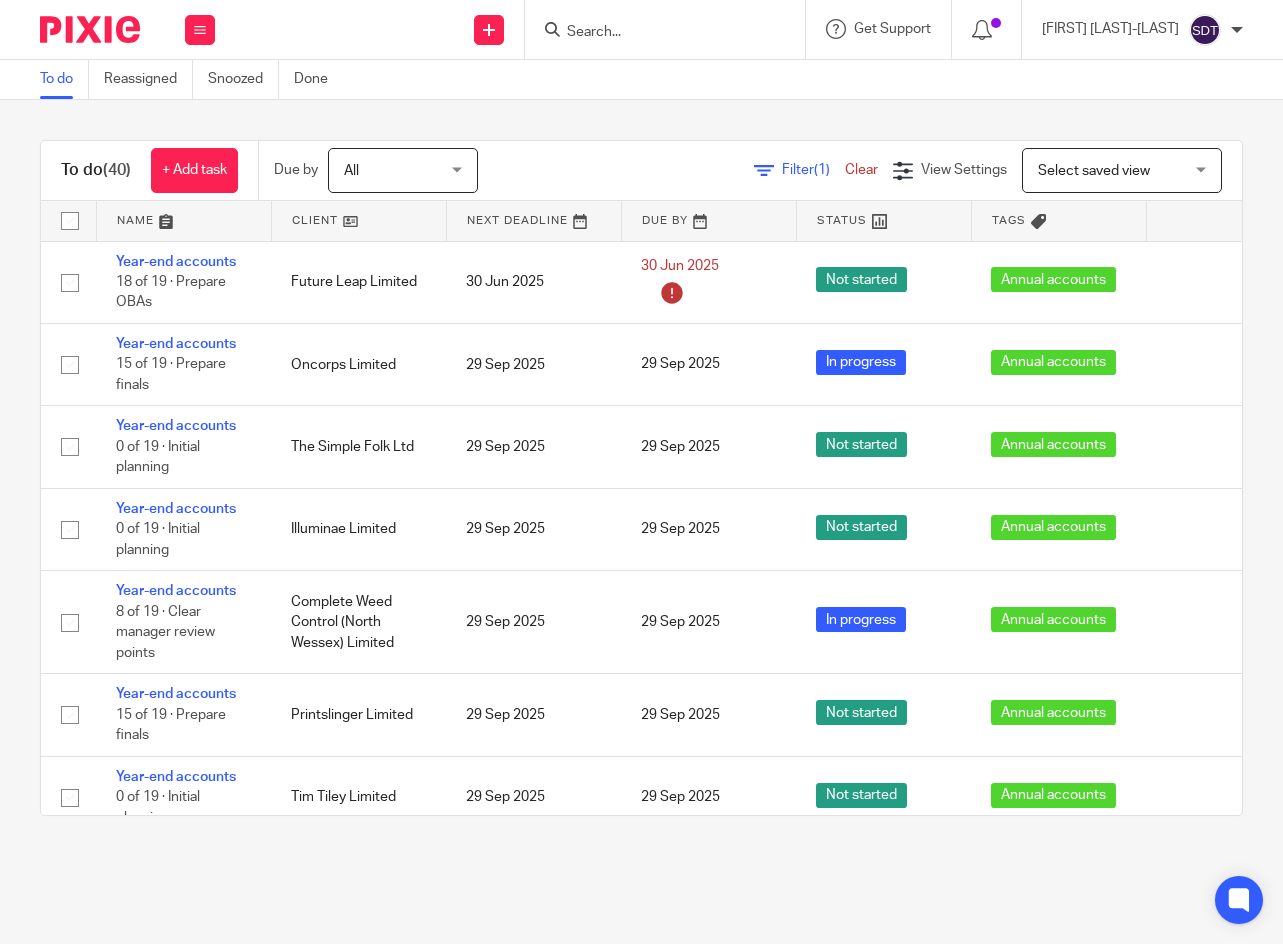 scroll, scrollTop: 0, scrollLeft: 0, axis: both 